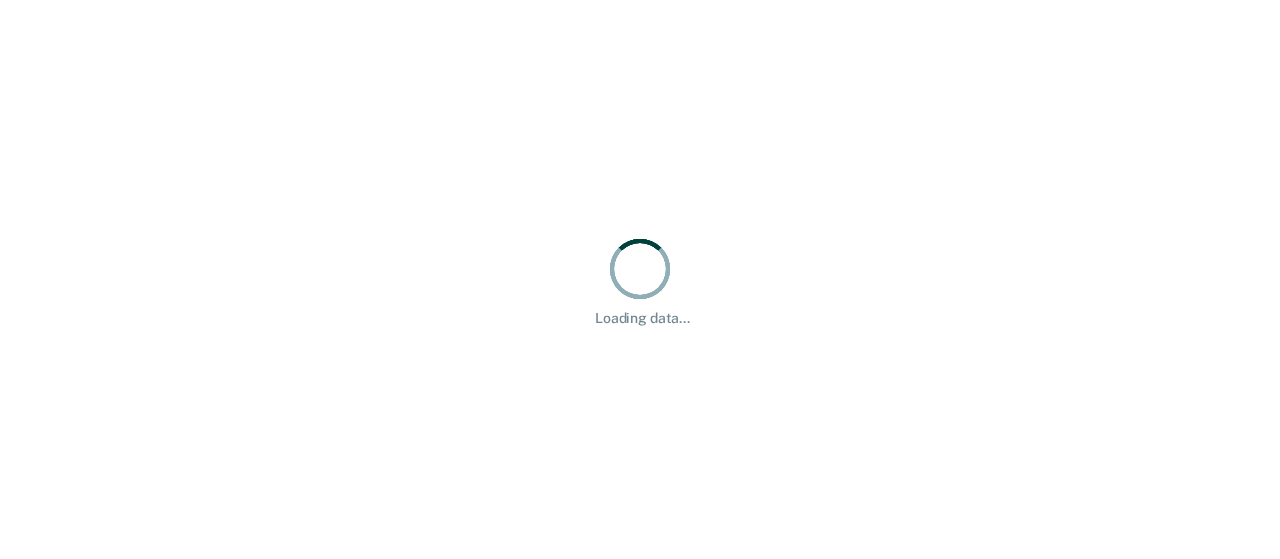 scroll, scrollTop: 0, scrollLeft: 0, axis: both 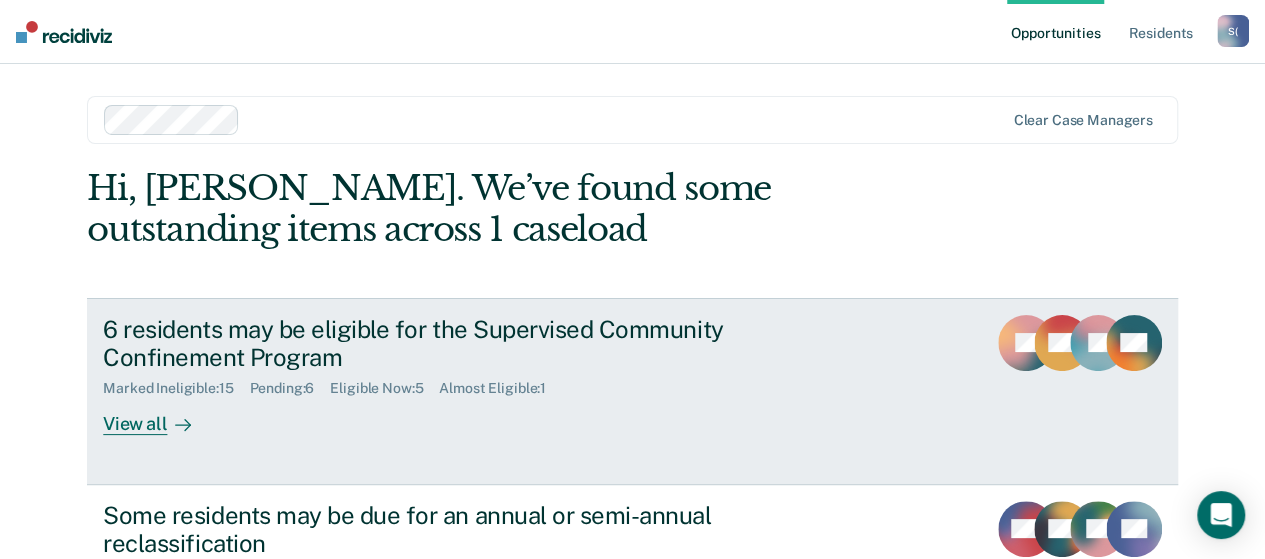click on "View all" at bounding box center [159, 416] 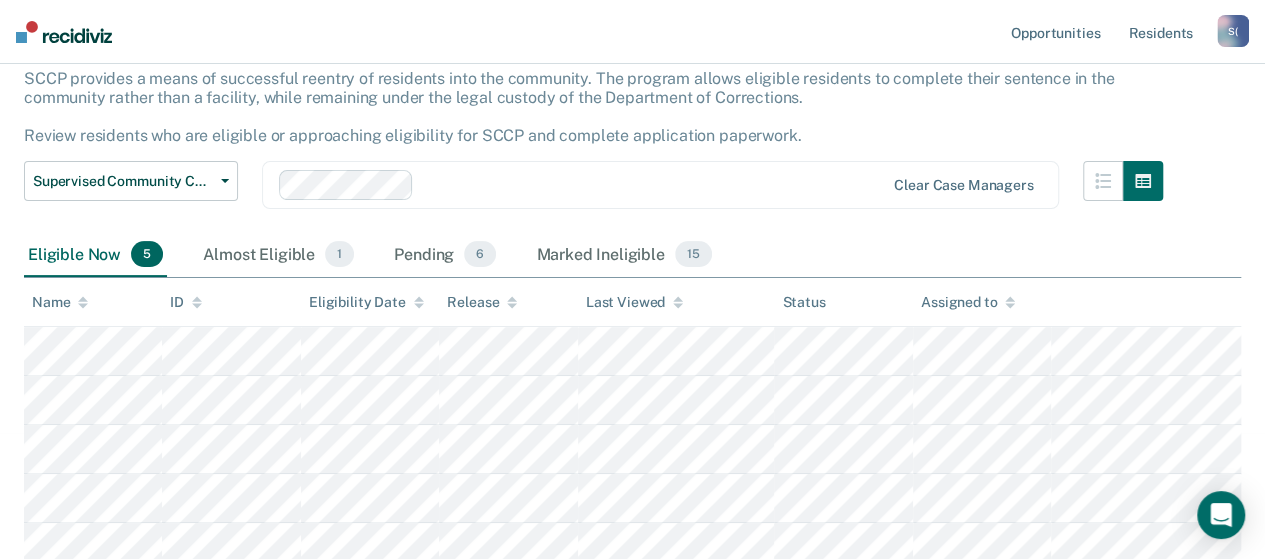 scroll, scrollTop: 138, scrollLeft: 0, axis: vertical 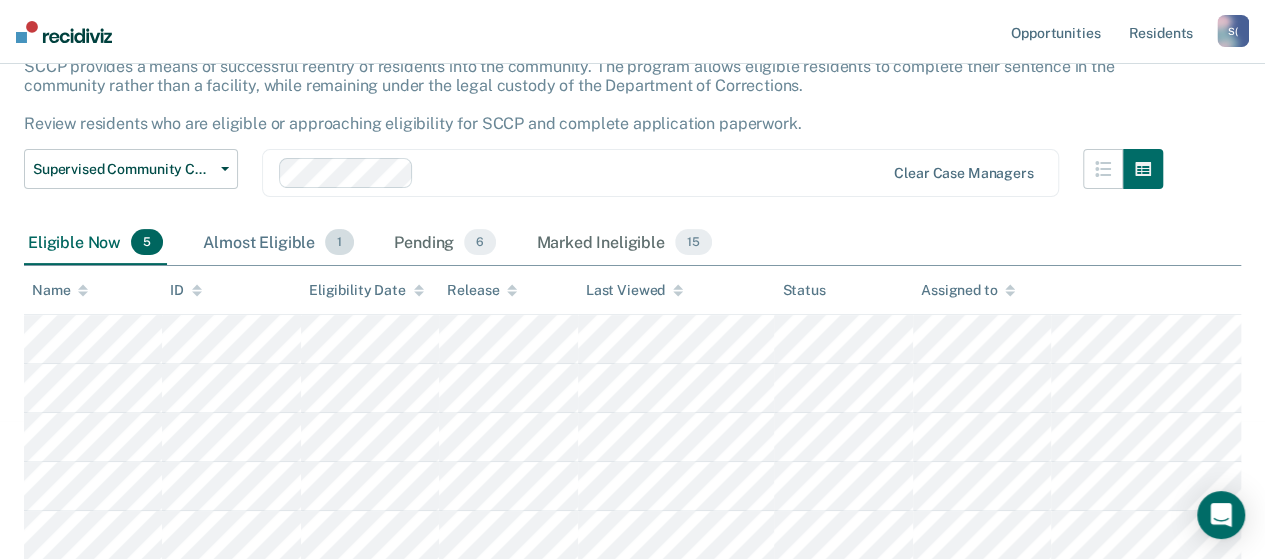 click on "Almost Eligible 1" at bounding box center [278, 243] 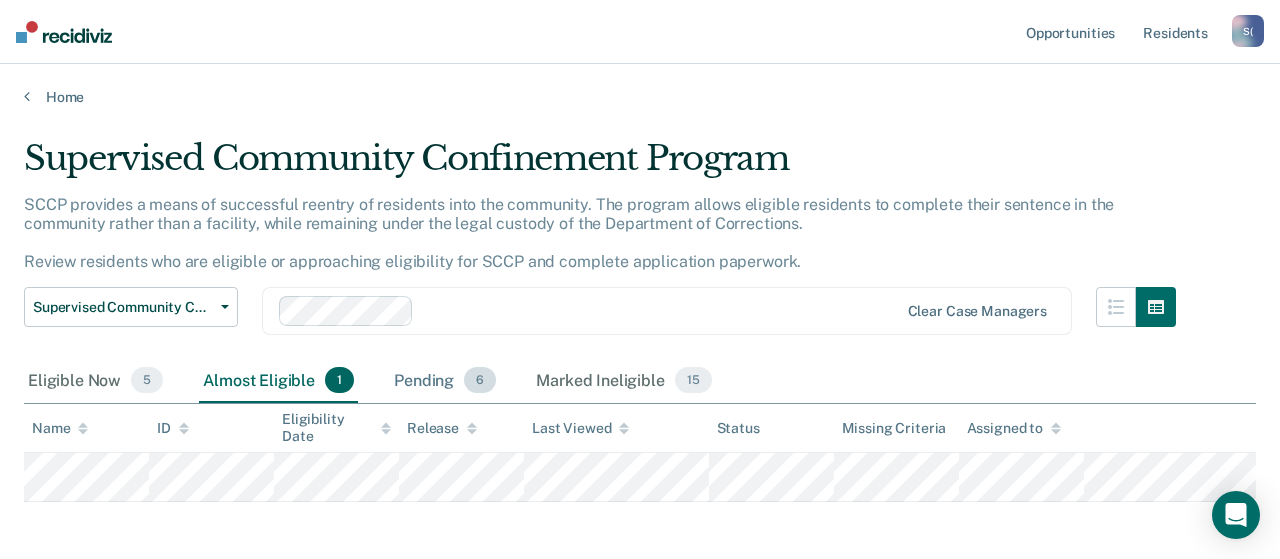 click on "Pending 6" at bounding box center (445, 381) 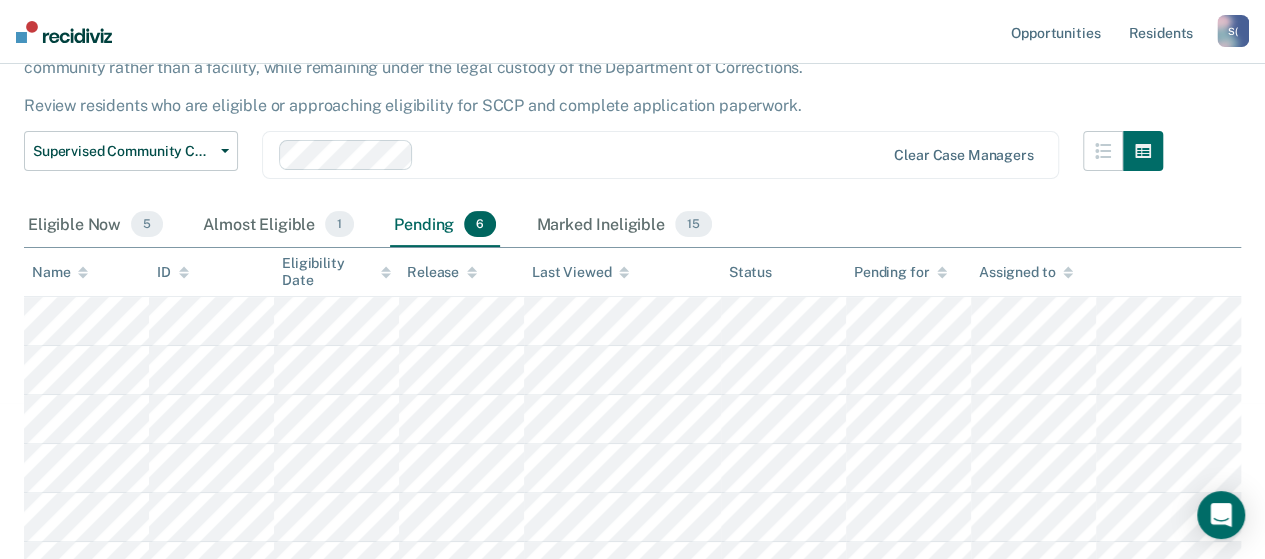 scroll, scrollTop: 186, scrollLeft: 0, axis: vertical 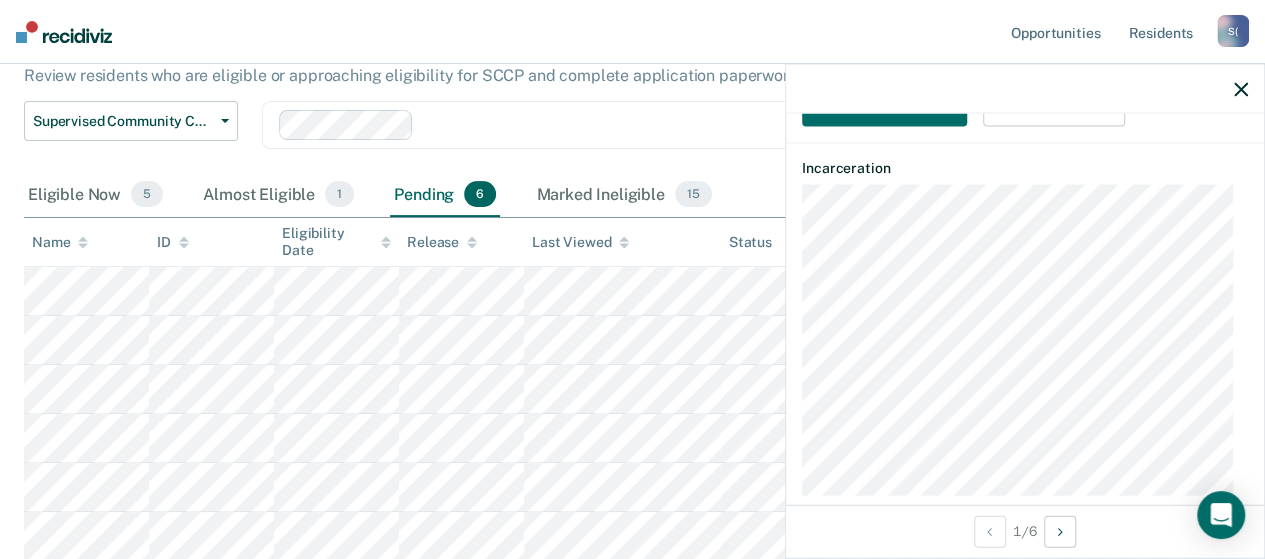 click 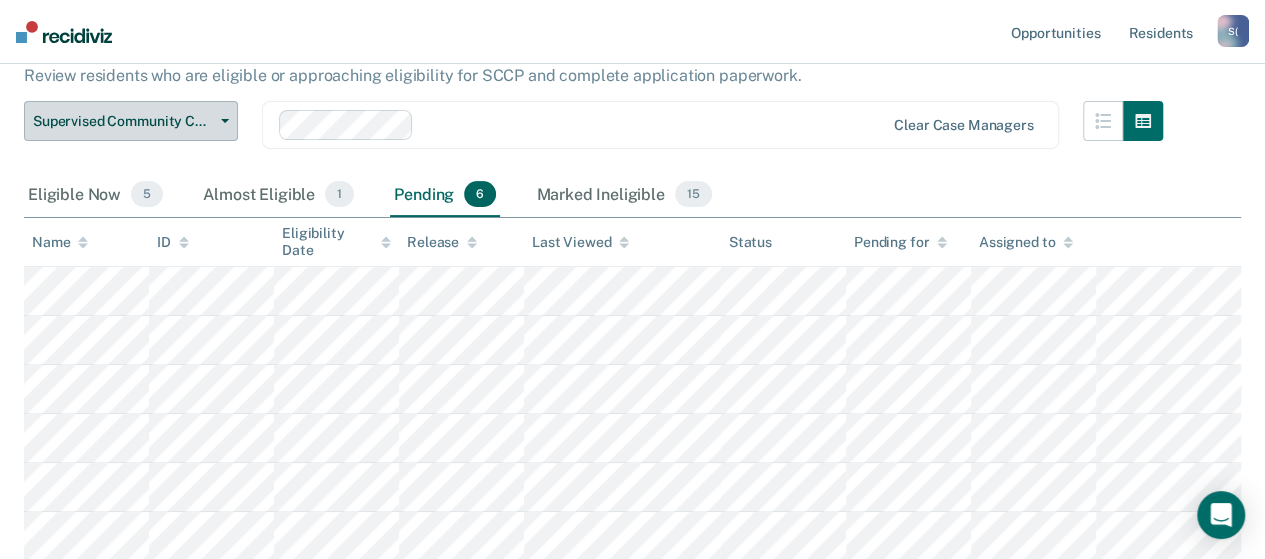click on "Supervised Community Confinement Program" at bounding box center [131, 121] 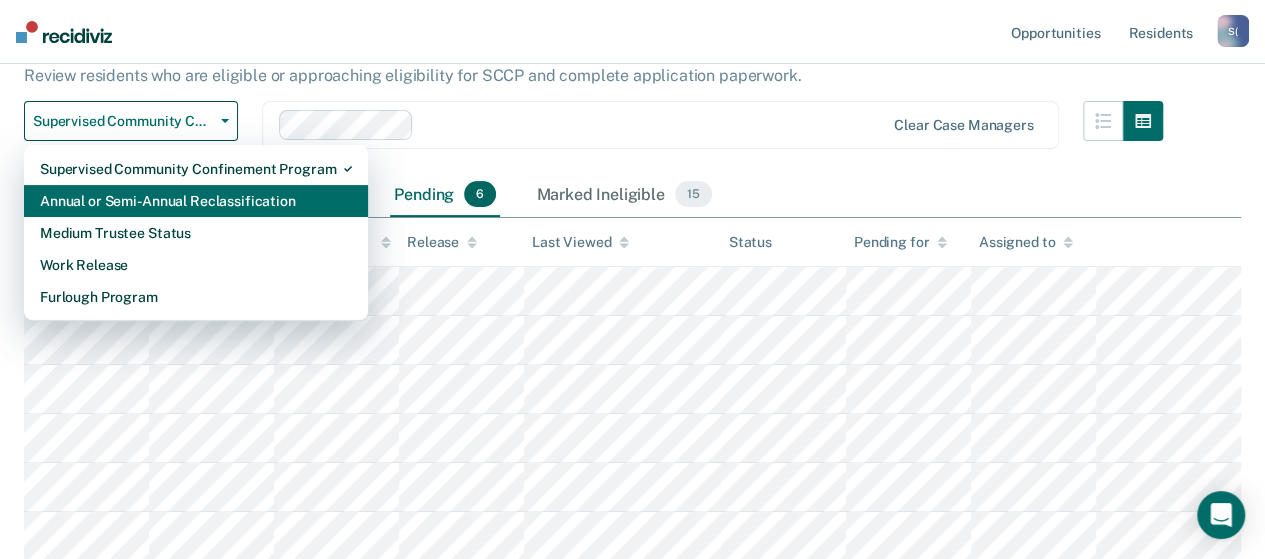 click on "Annual or Semi-Annual Reclassification" at bounding box center [196, 201] 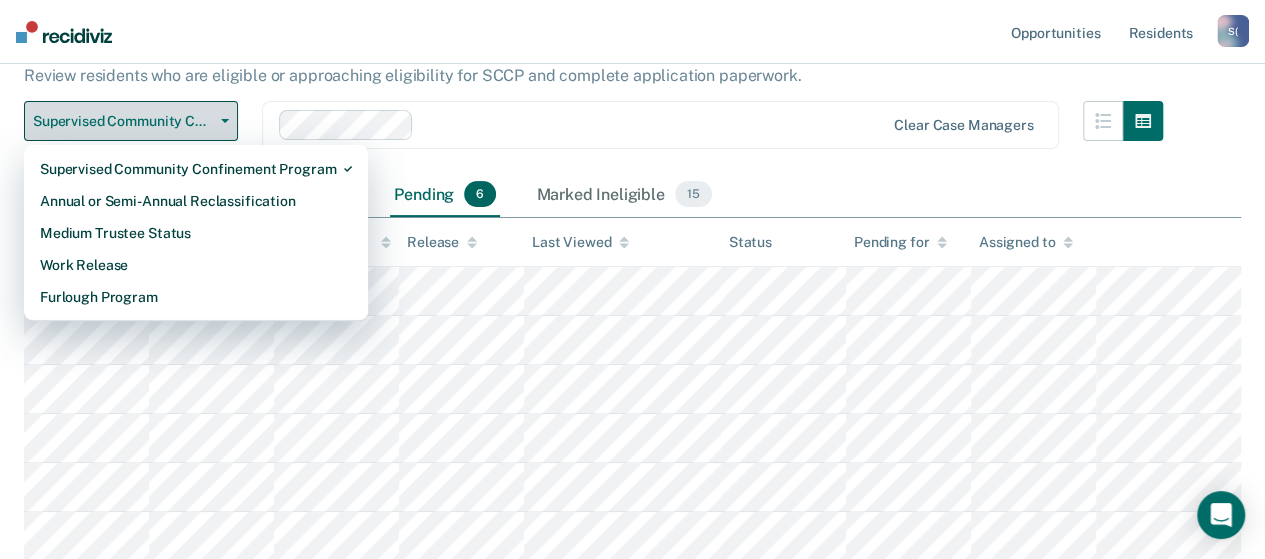 scroll, scrollTop: 0, scrollLeft: 0, axis: both 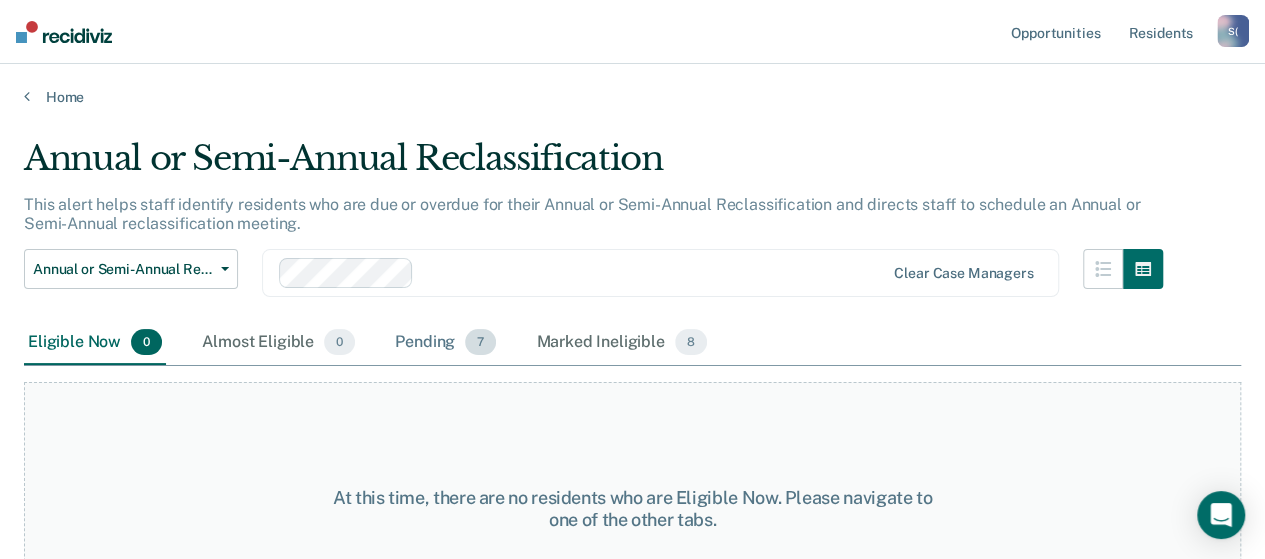click on "Pending 7" at bounding box center [445, 343] 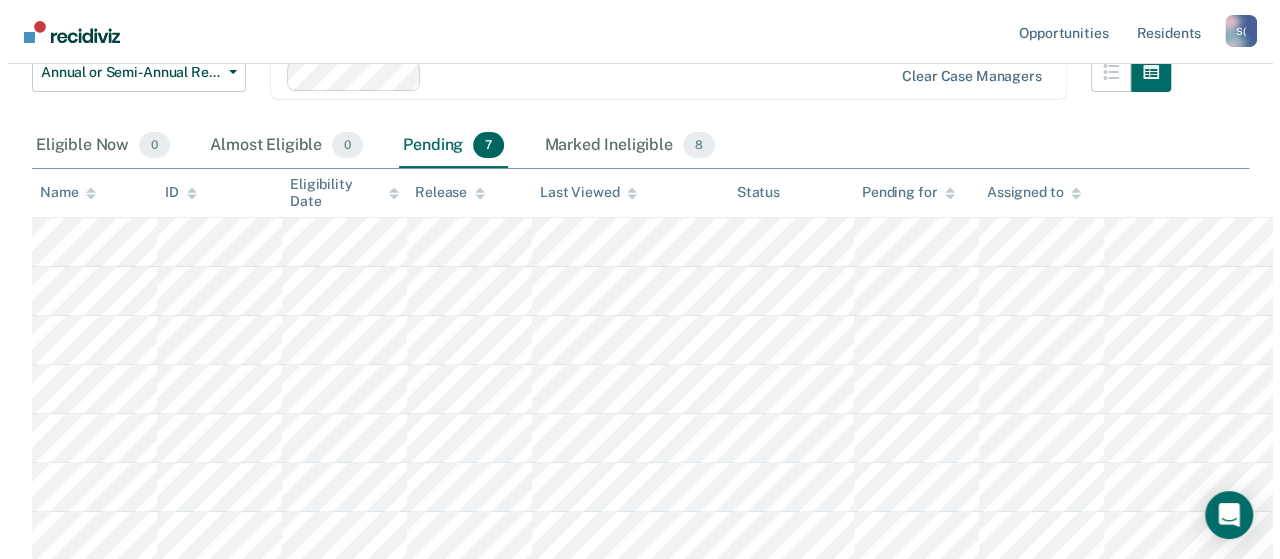 scroll, scrollTop: 0, scrollLeft: 0, axis: both 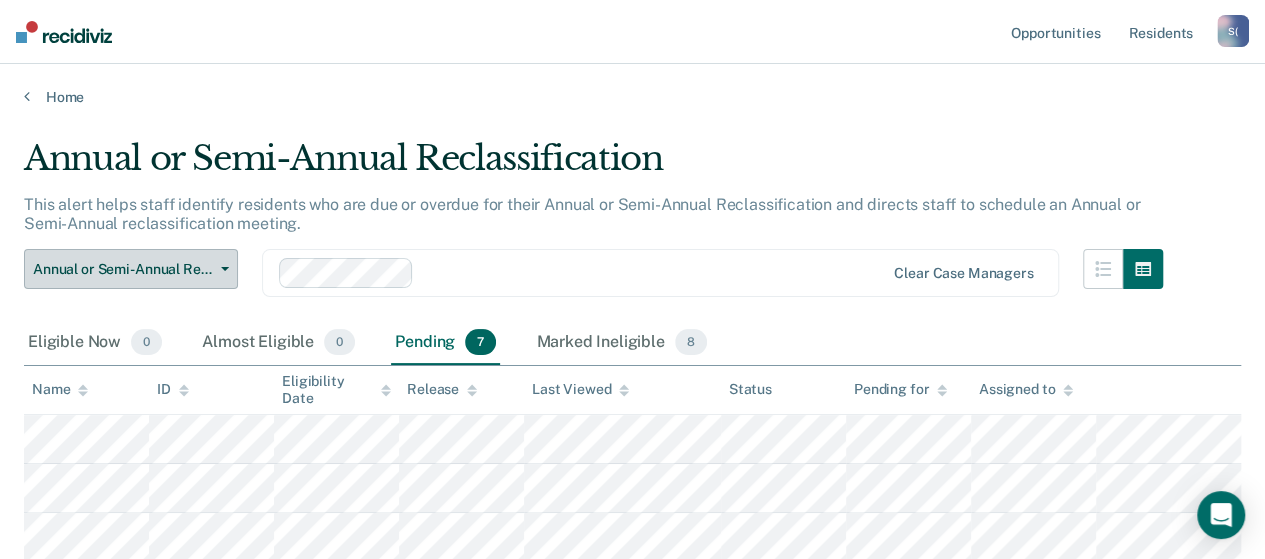 click on "Annual or Semi-Annual Reclassification" at bounding box center [131, 269] 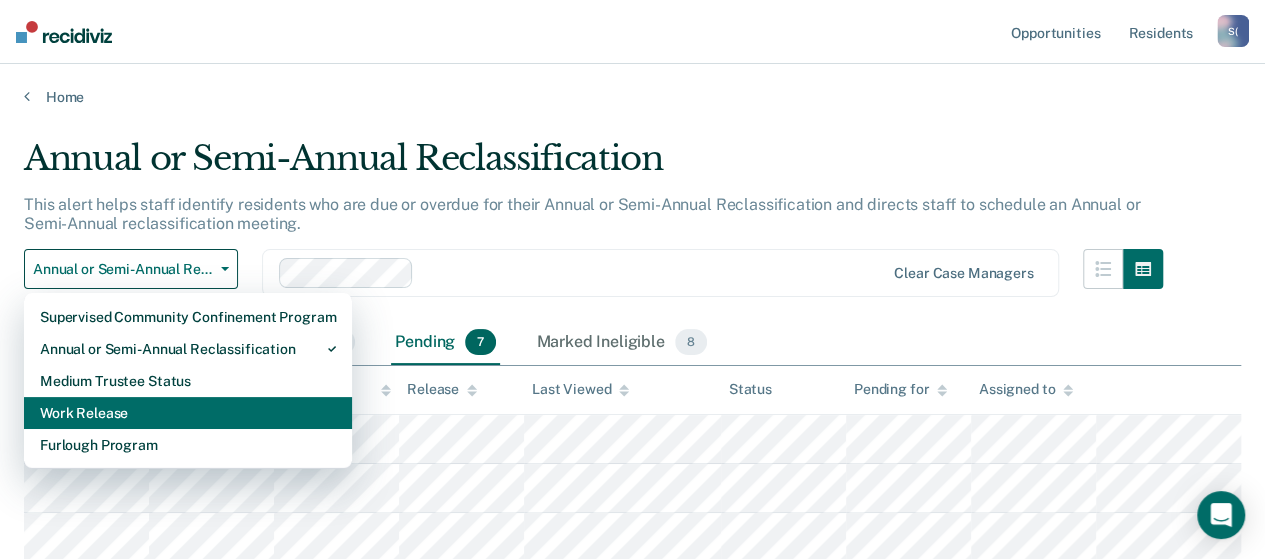 click on "Work Release" at bounding box center (188, 413) 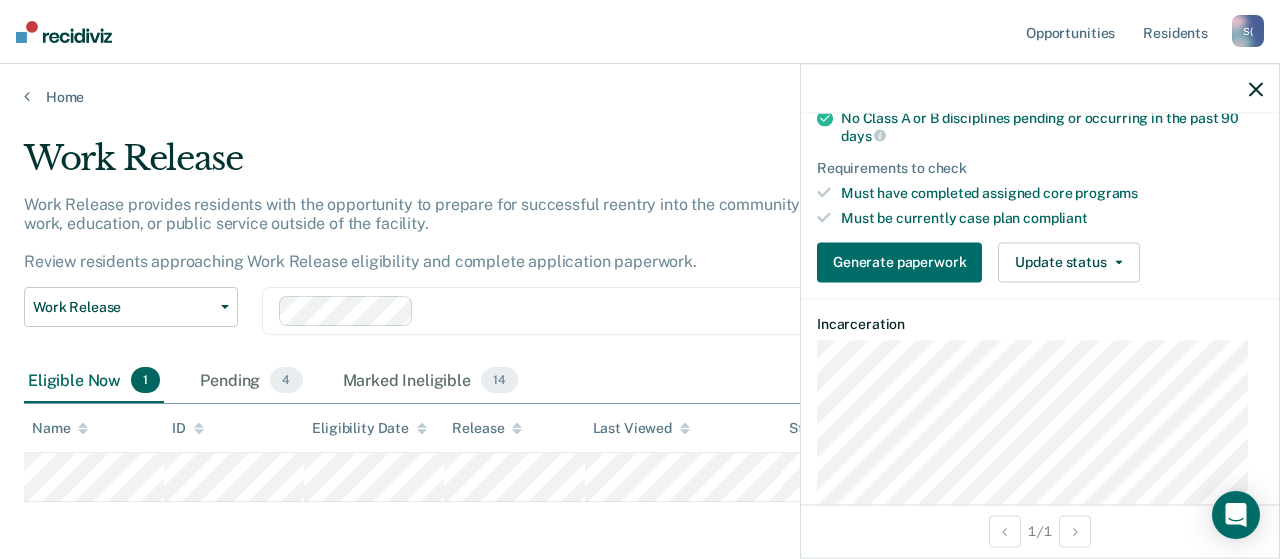 scroll, scrollTop: 300, scrollLeft: 0, axis: vertical 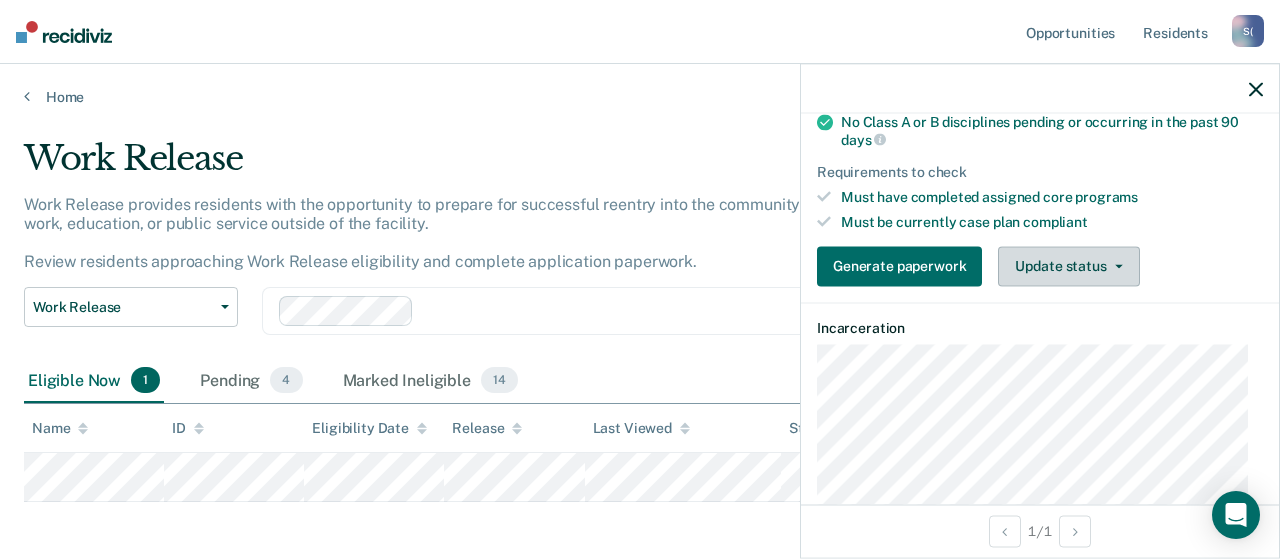 click on "Update status" at bounding box center (1068, 266) 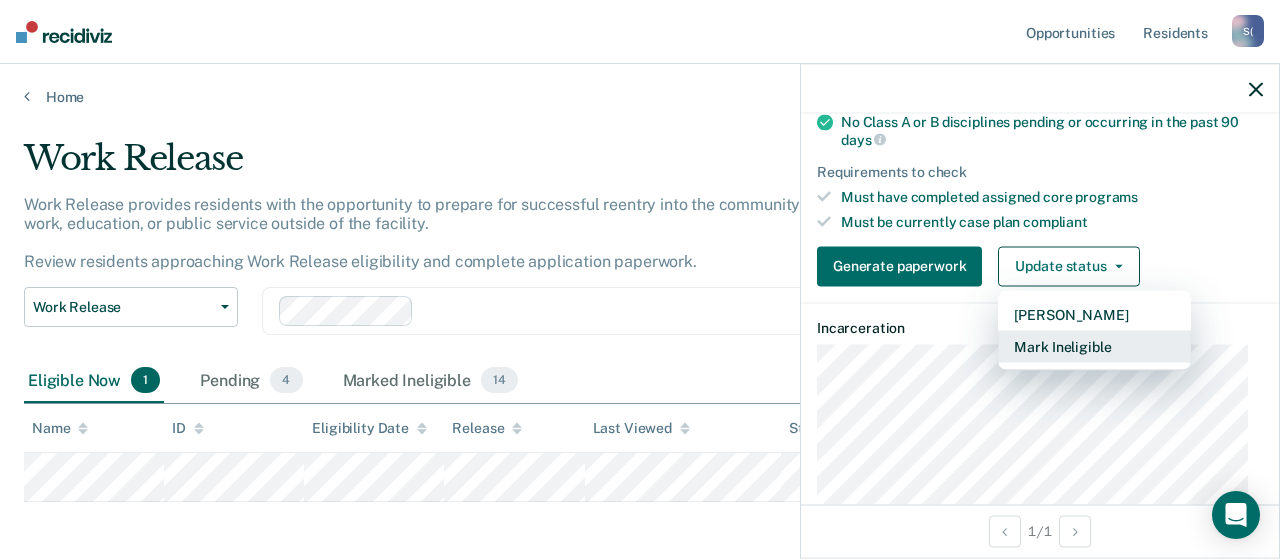 click on "Mark Ineligible" at bounding box center (1094, 346) 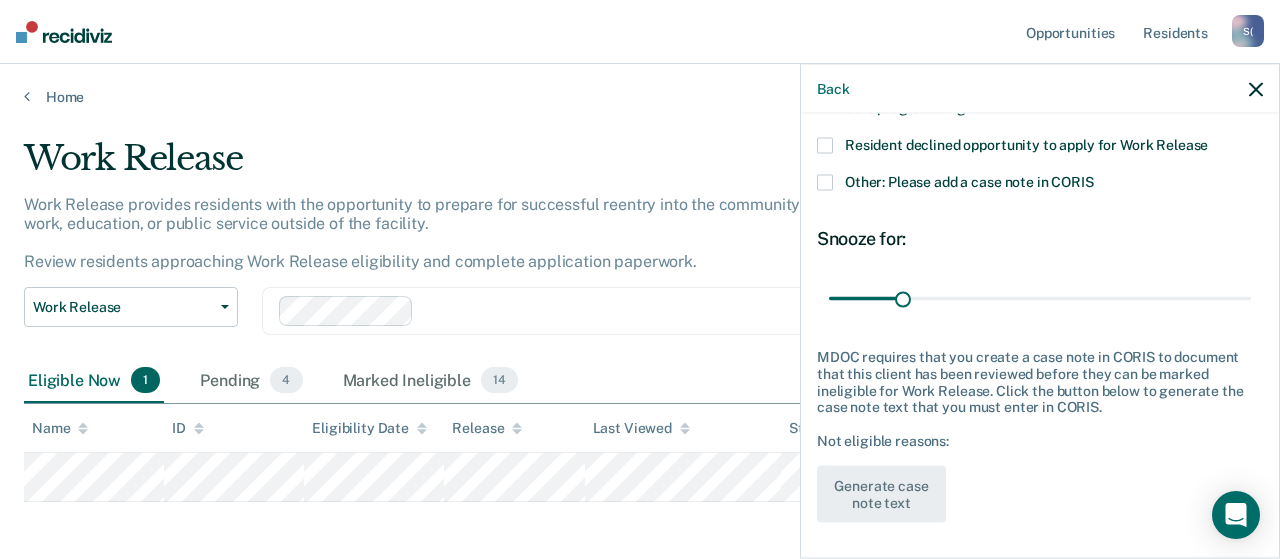 scroll, scrollTop: 124, scrollLeft: 0, axis: vertical 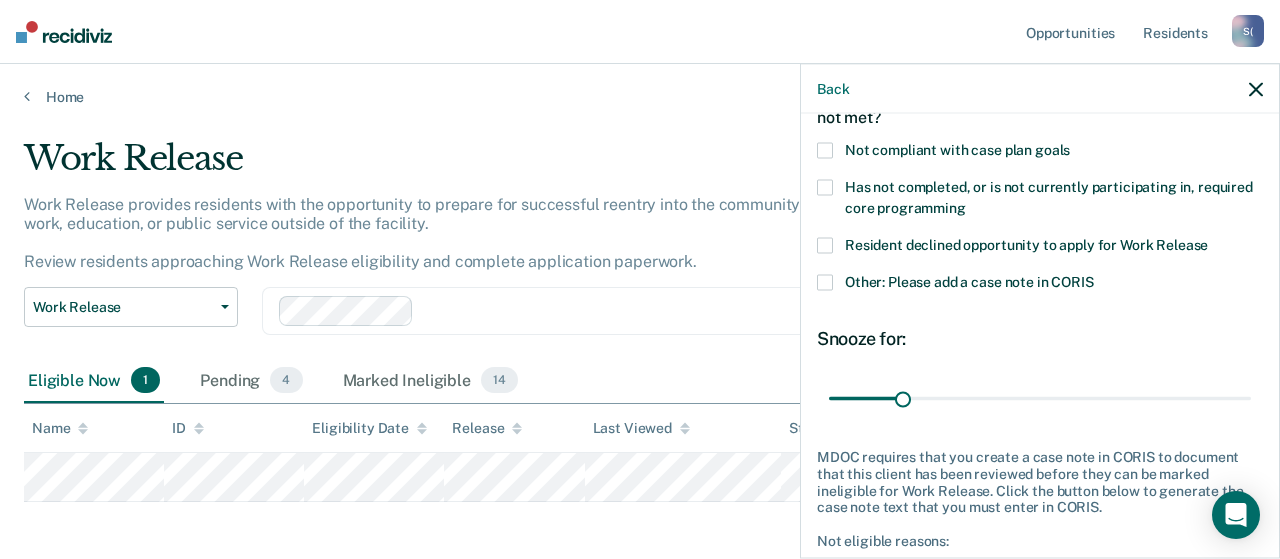click on "Has not completed, or is not currently participating in, required core programming" at bounding box center [1040, 201] 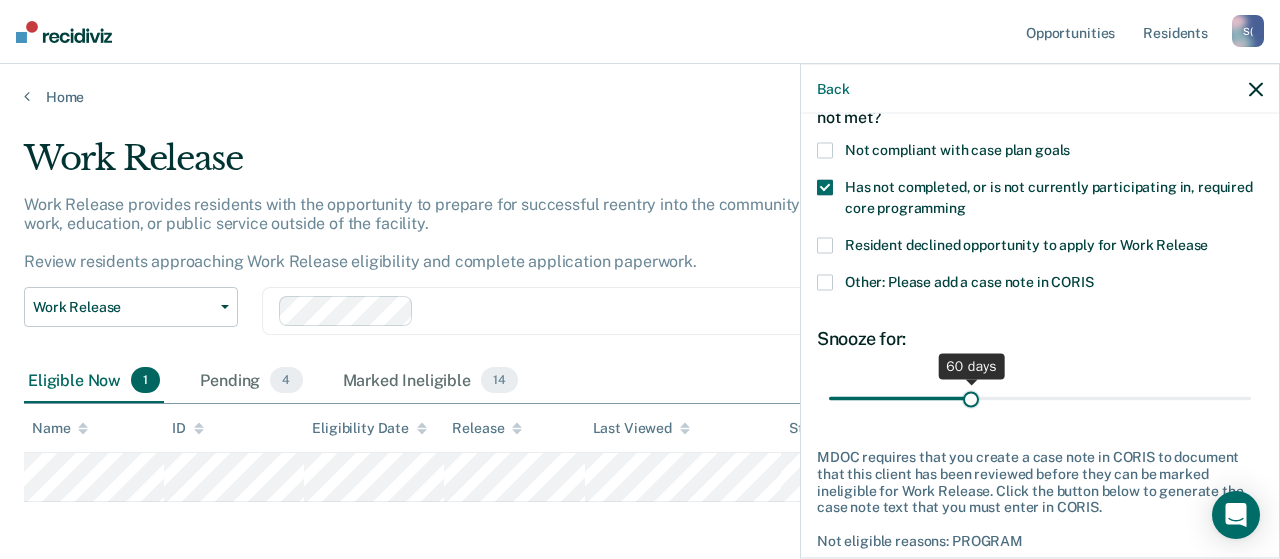 drag, startPoint x: 897, startPoint y: 395, endPoint x: 965, endPoint y: 405, distance: 68.73136 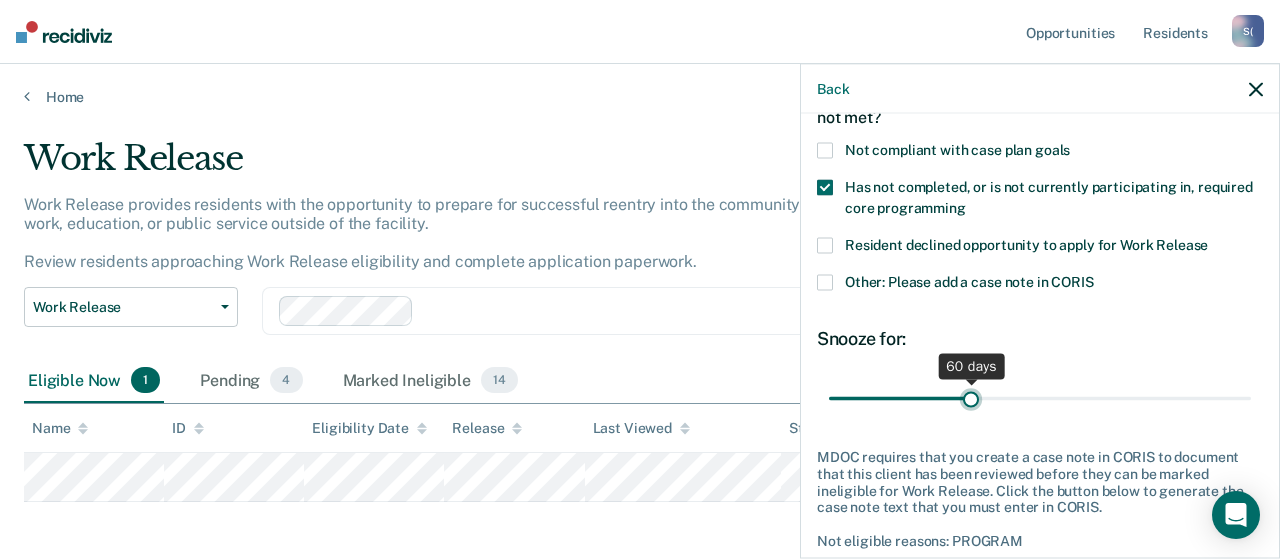 type on "60" 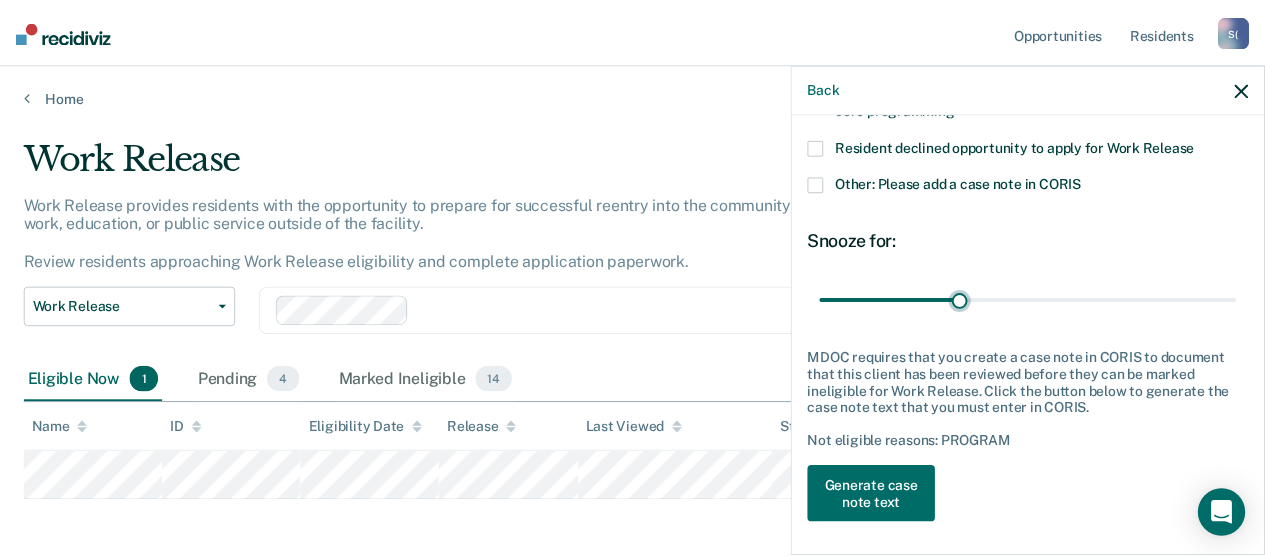 scroll, scrollTop: 224, scrollLeft: 0, axis: vertical 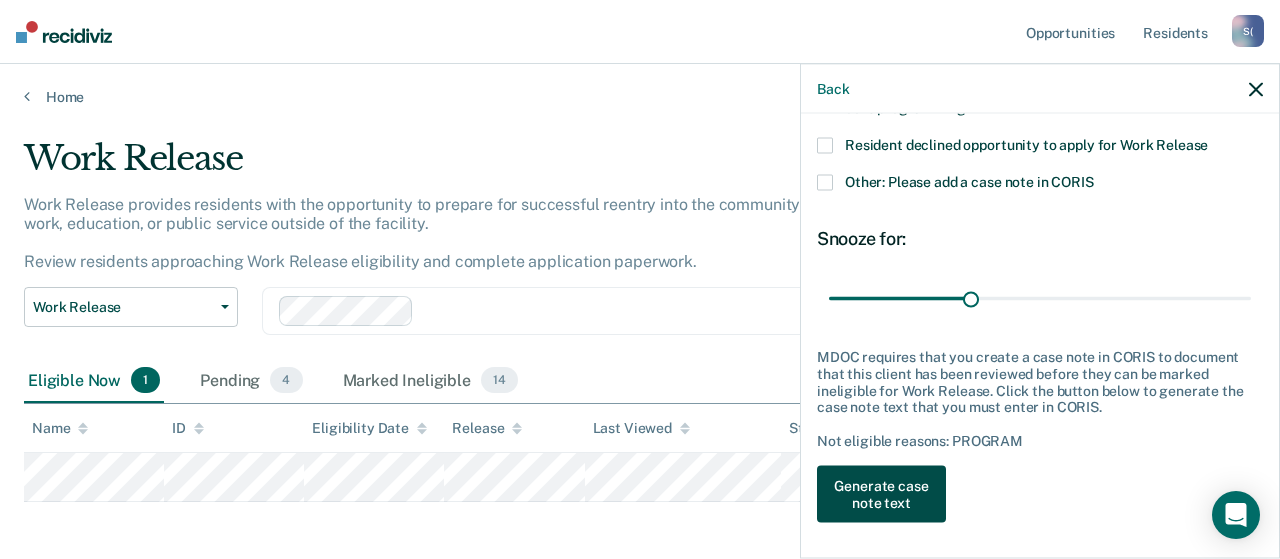 click on "Generate case note text" at bounding box center (881, 494) 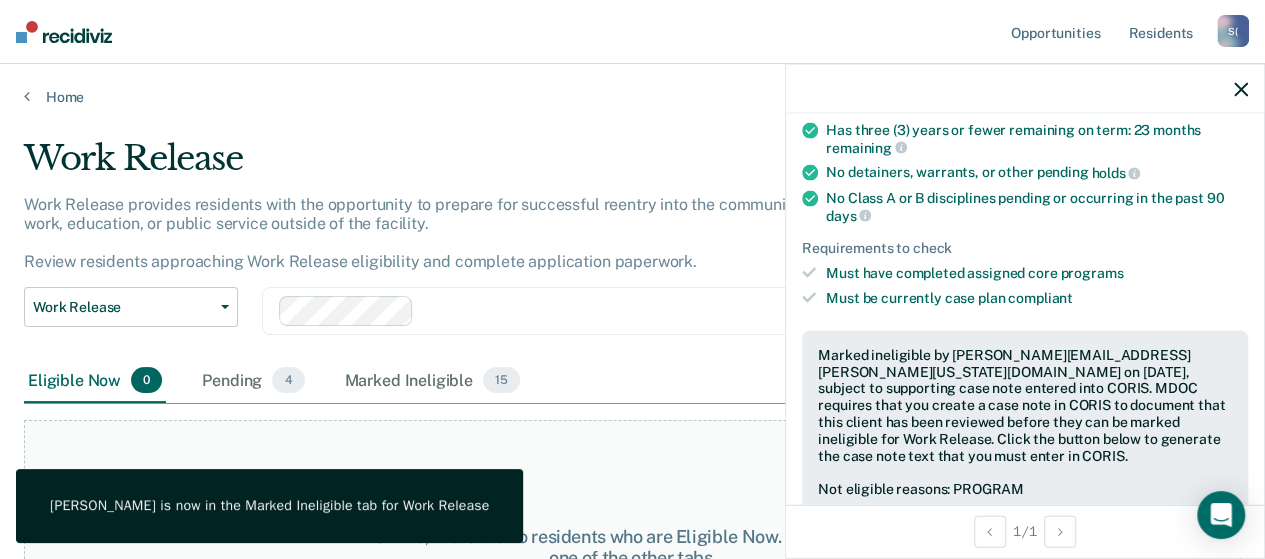 click at bounding box center (1241, 88) 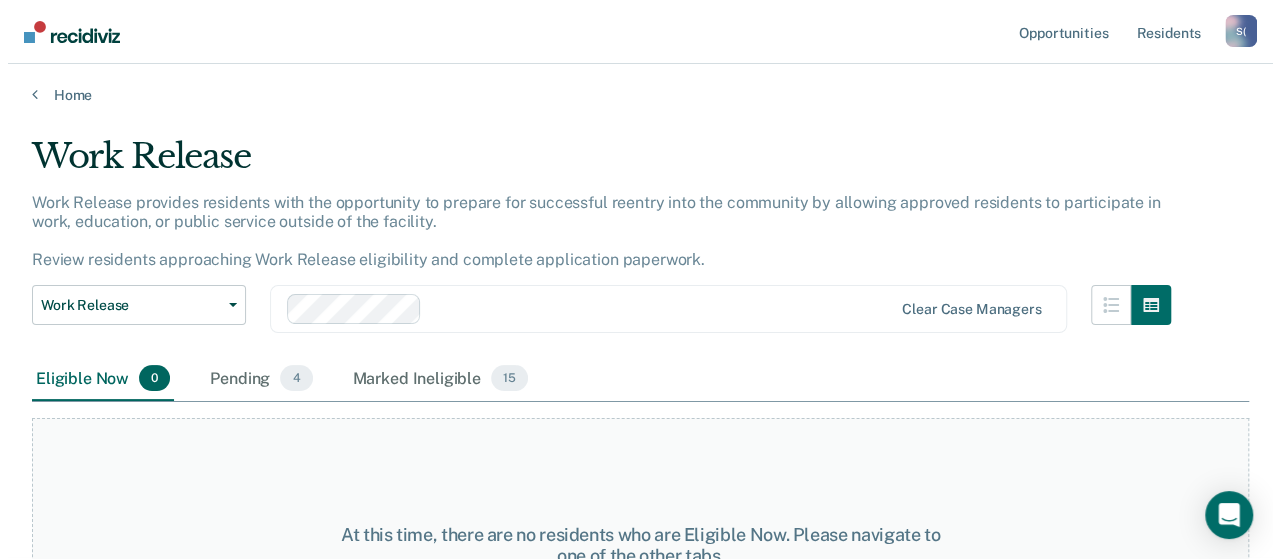 scroll, scrollTop: 0, scrollLeft: 0, axis: both 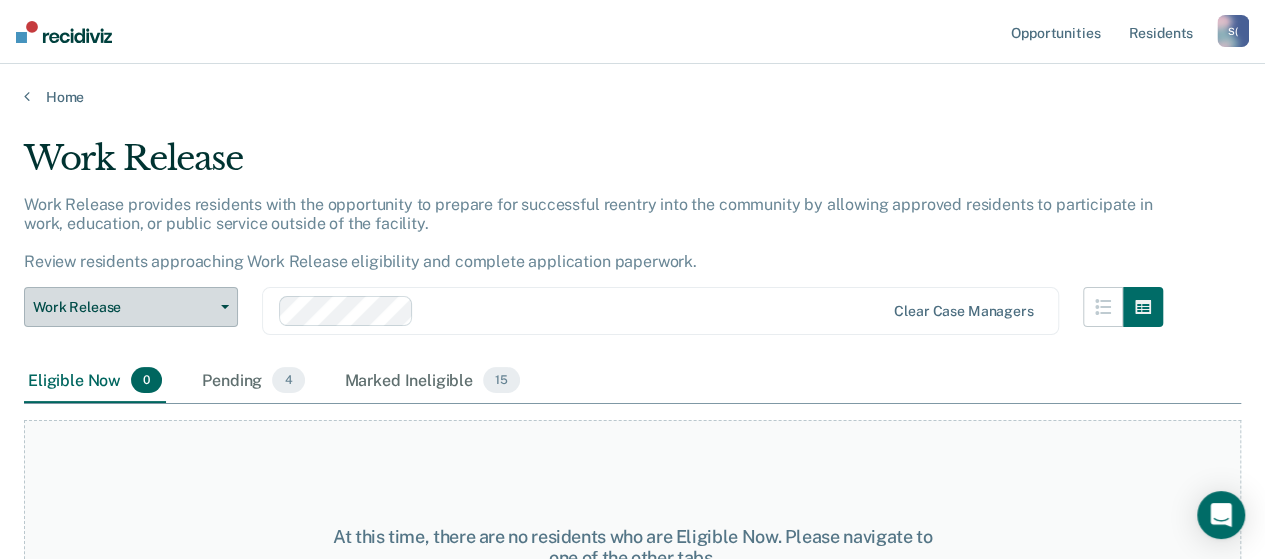 click on "Work Release" at bounding box center [131, 307] 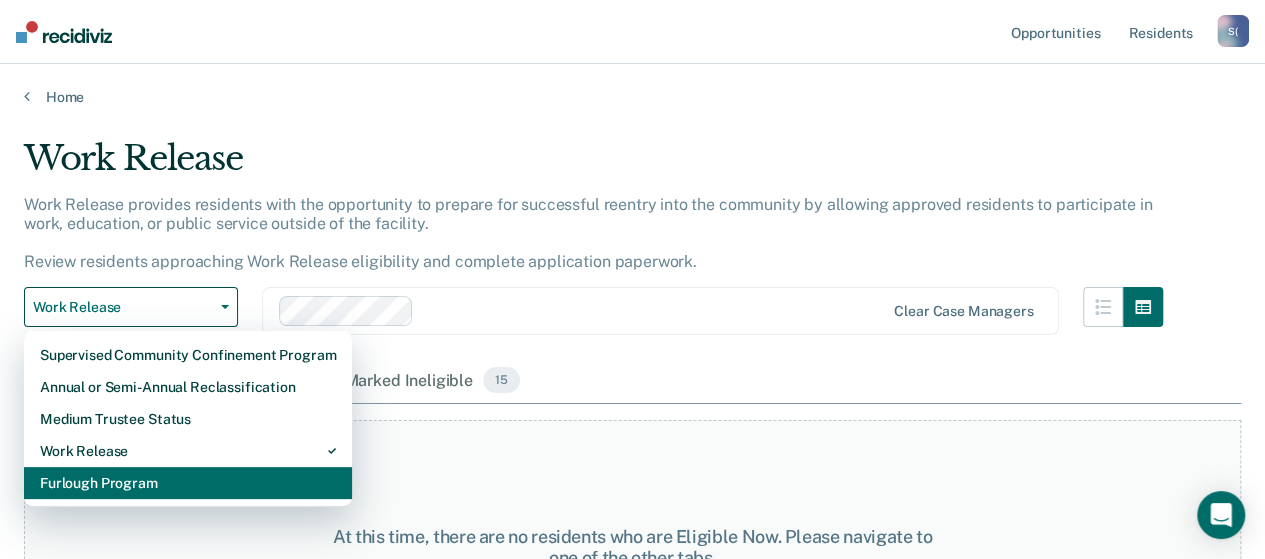 click on "Furlough Program" at bounding box center (188, 483) 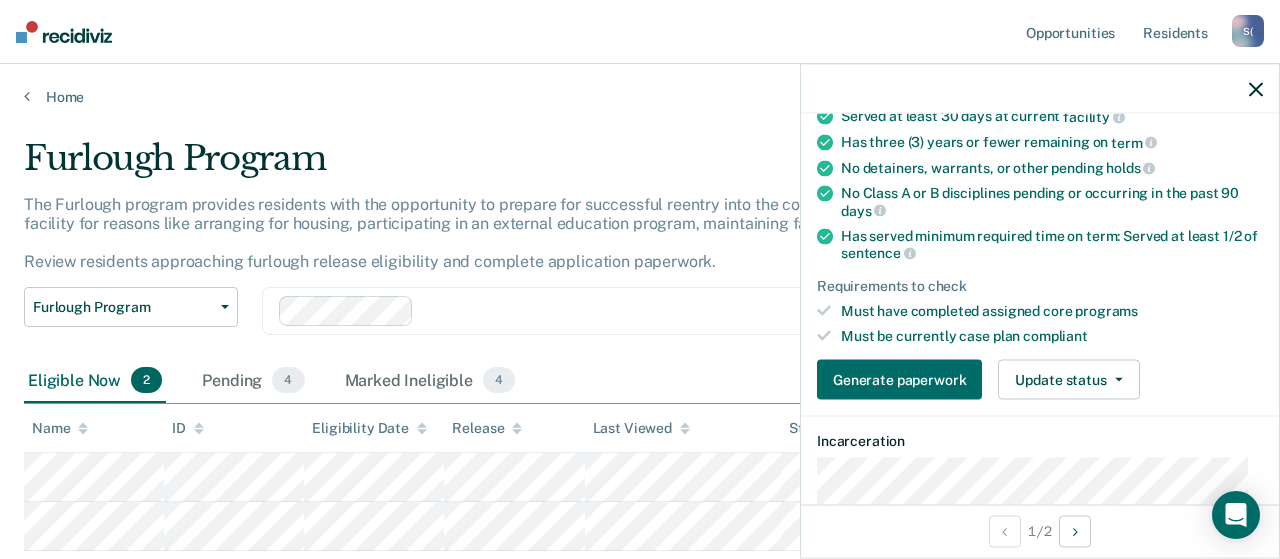 scroll, scrollTop: 300, scrollLeft: 0, axis: vertical 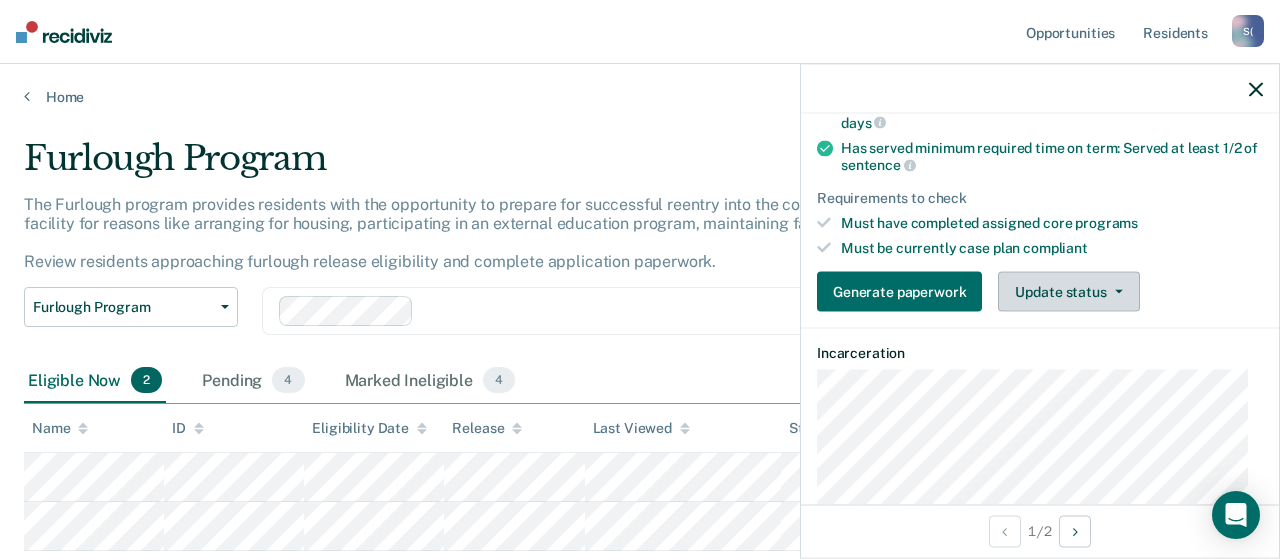 click on "Update status" at bounding box center (1068, 292) 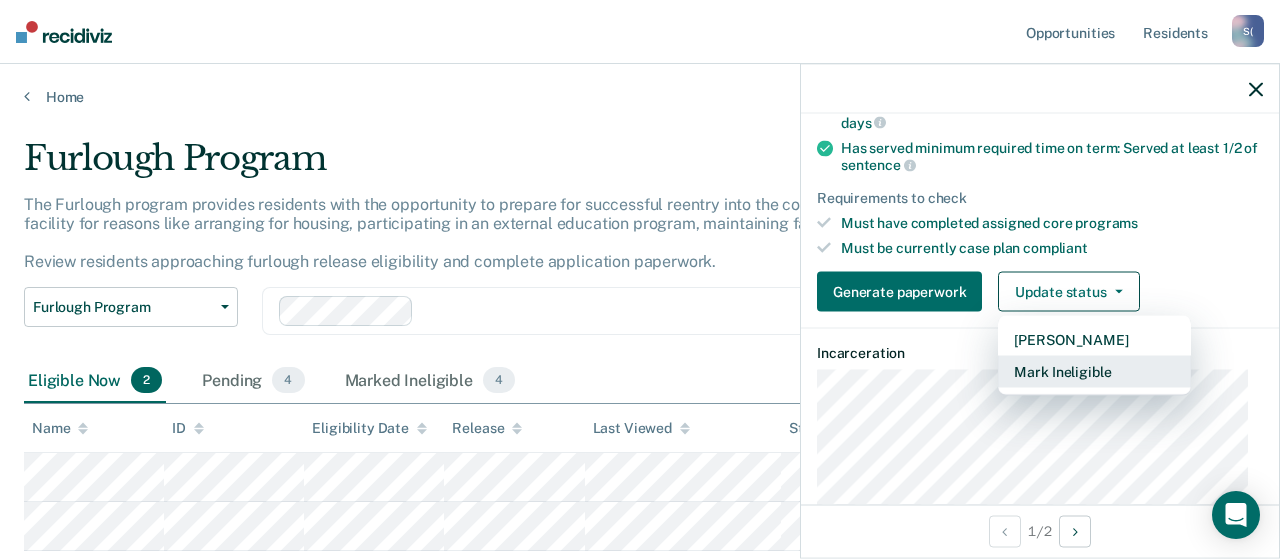 click on "Mark Ineligible" at bounding box center [1094, 372] 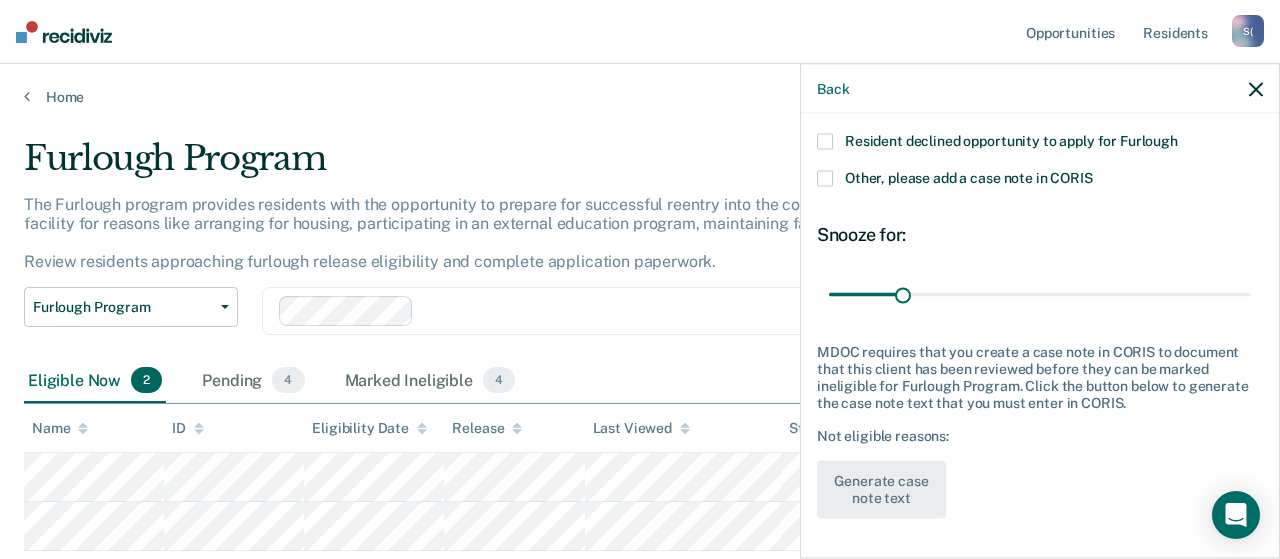 scroll, scrollTop: 224, scrollLeft: 0, axis: vertical 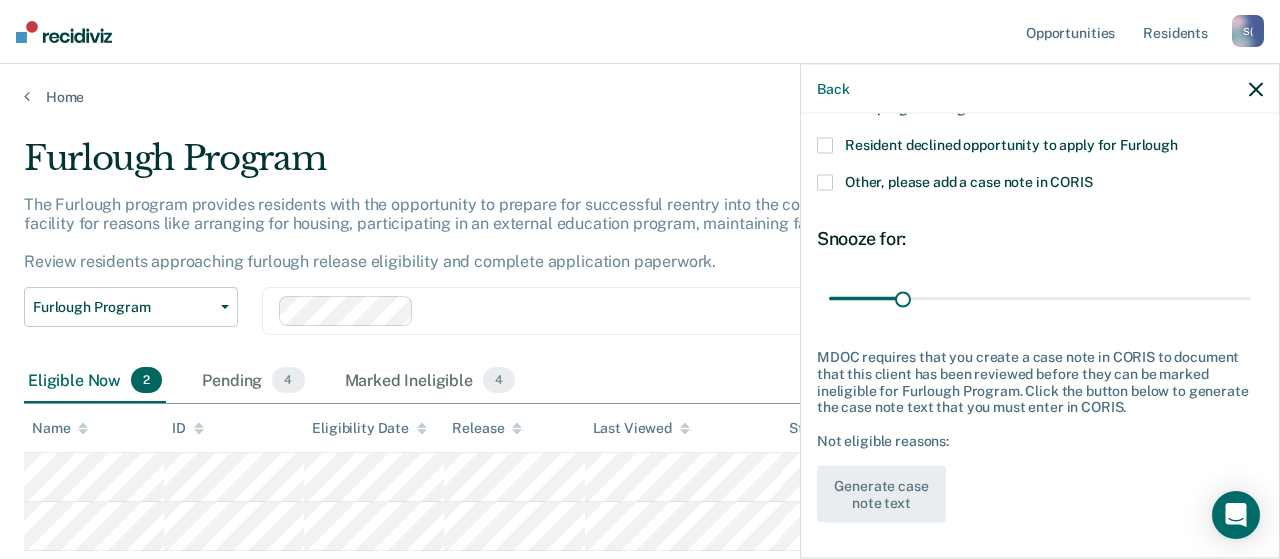click at bounding box center (825, 146) 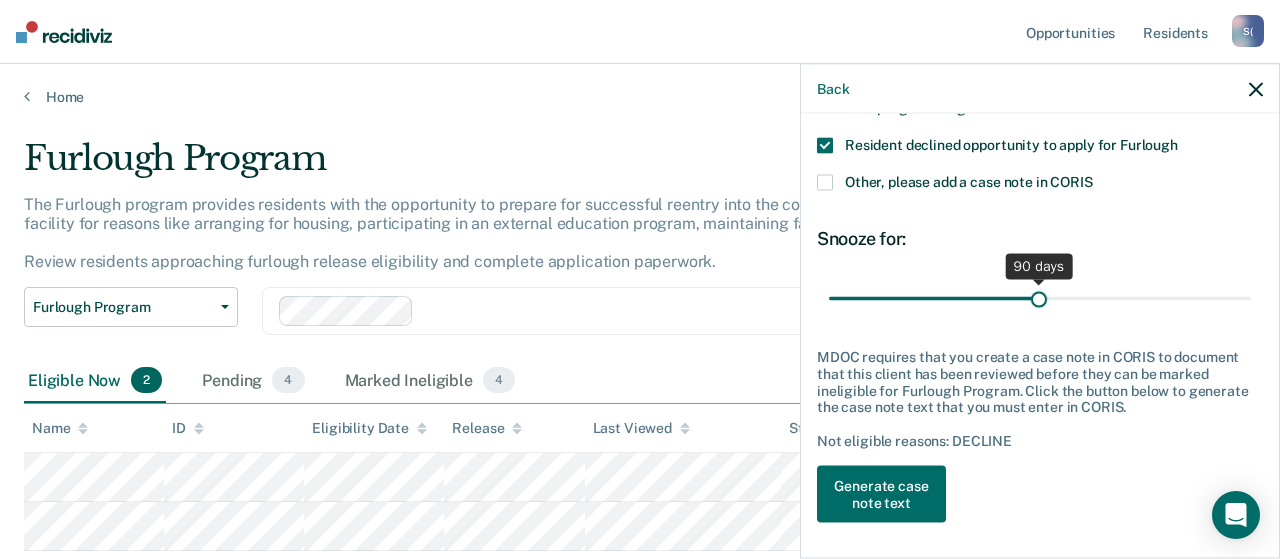 drag, startPoint x: 898, startPoint y: 298, endPoint x: 1031, endPoint y: 313, distance: 133.84319 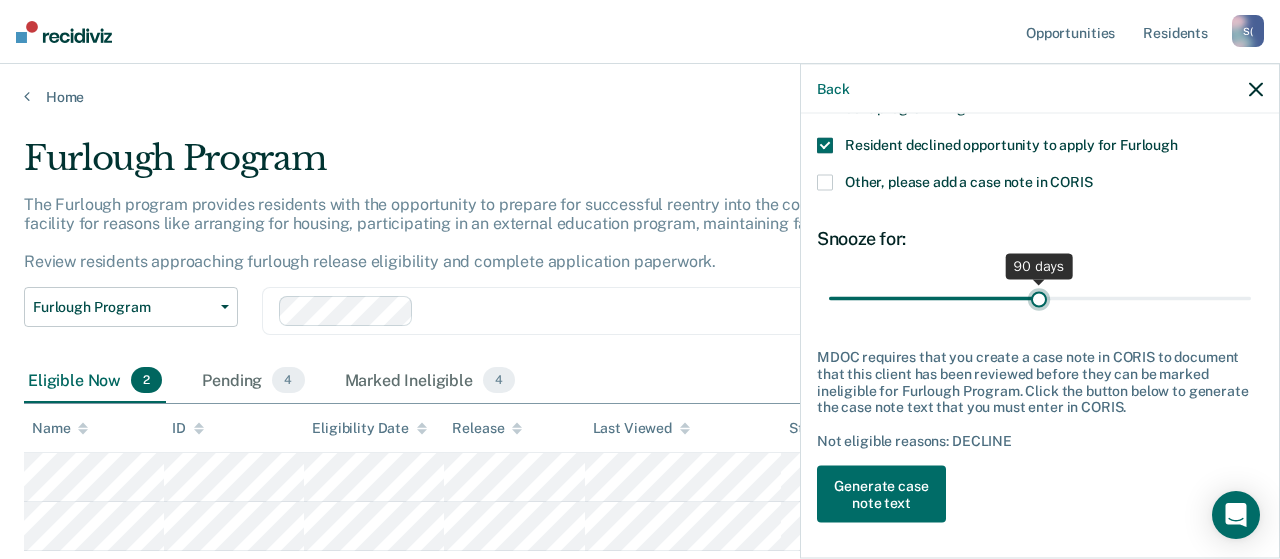 type on "90" 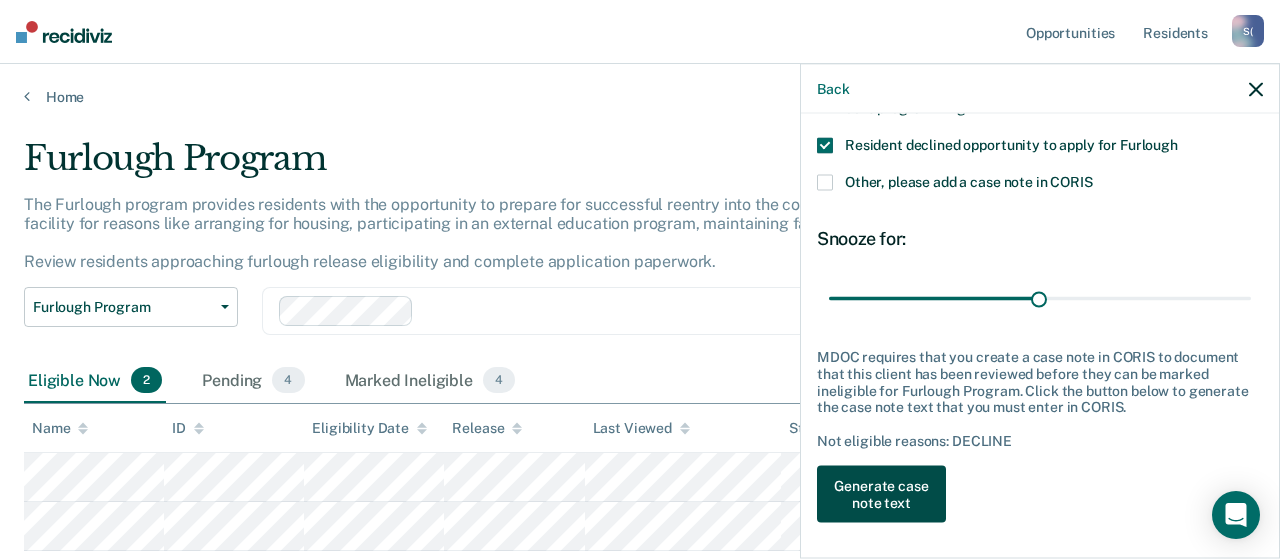 click on "Generate case note text" at bounding box center [881, 494] 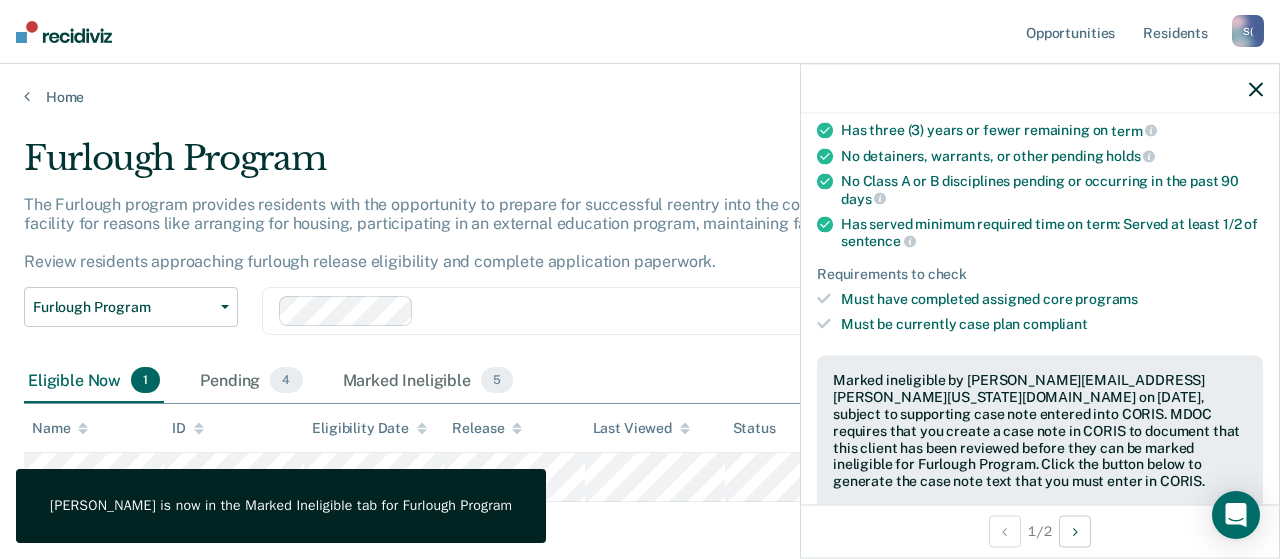 click 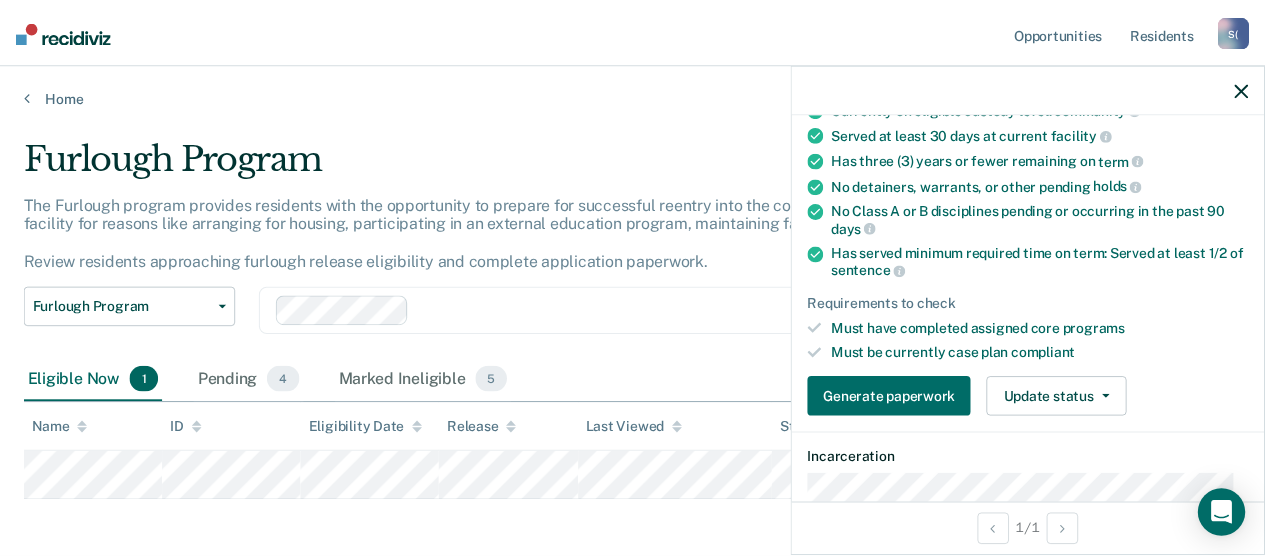 scroll, scrollTop: 200, scrollLeft: 0, axis: vertical 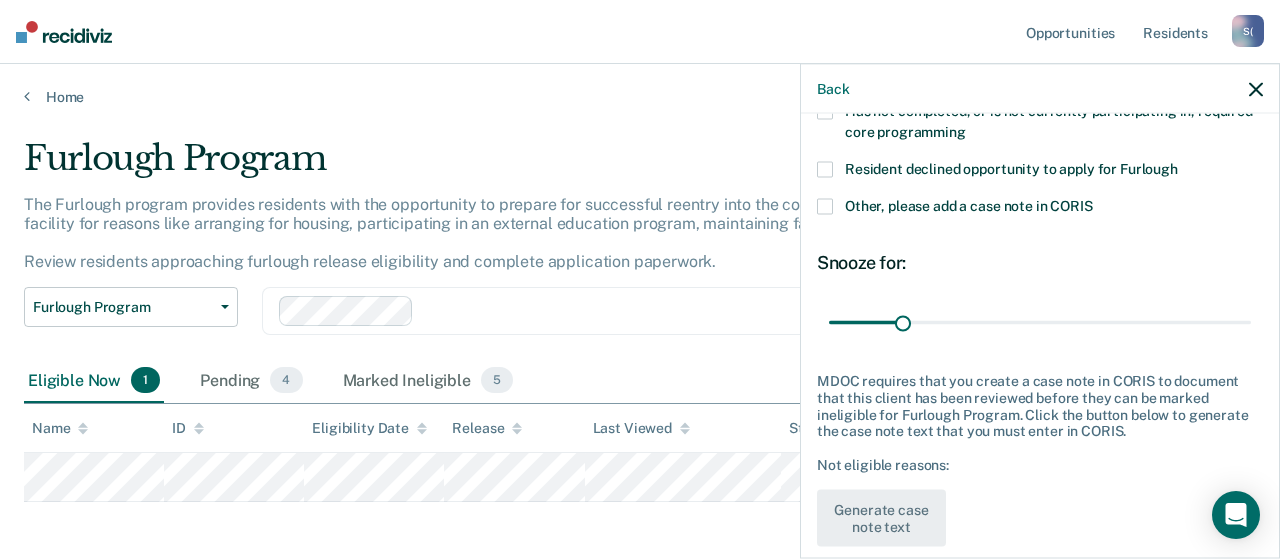 click at bounding box center [825, 170] 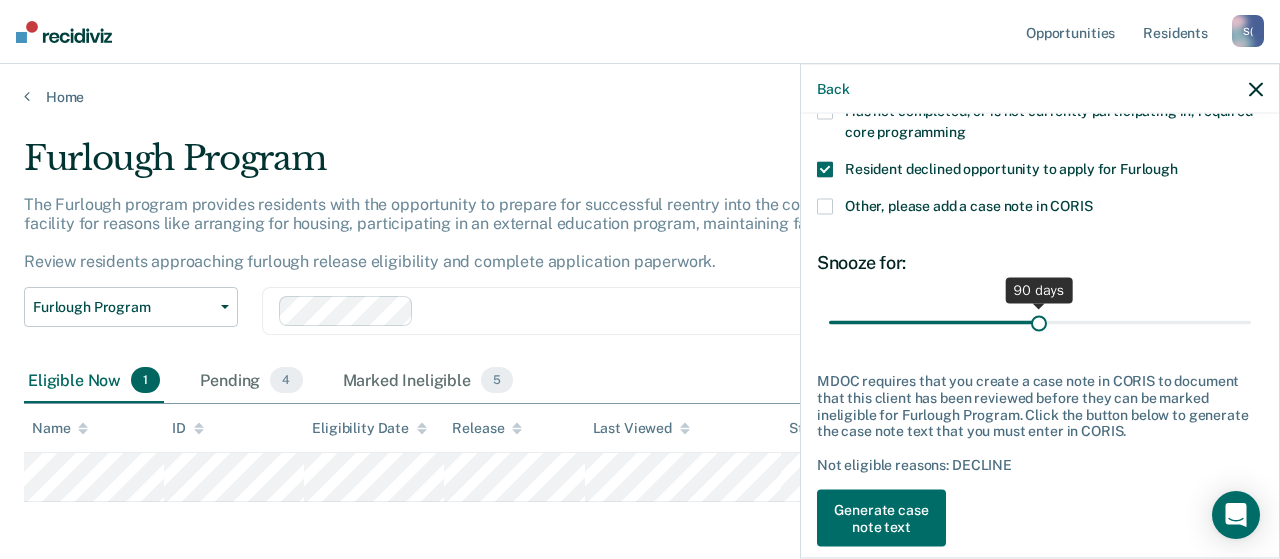 drag, startPoint x: 898, startPoint y: 318, endPoint x: 1031, endPoint y: 331, distance: 133.63383 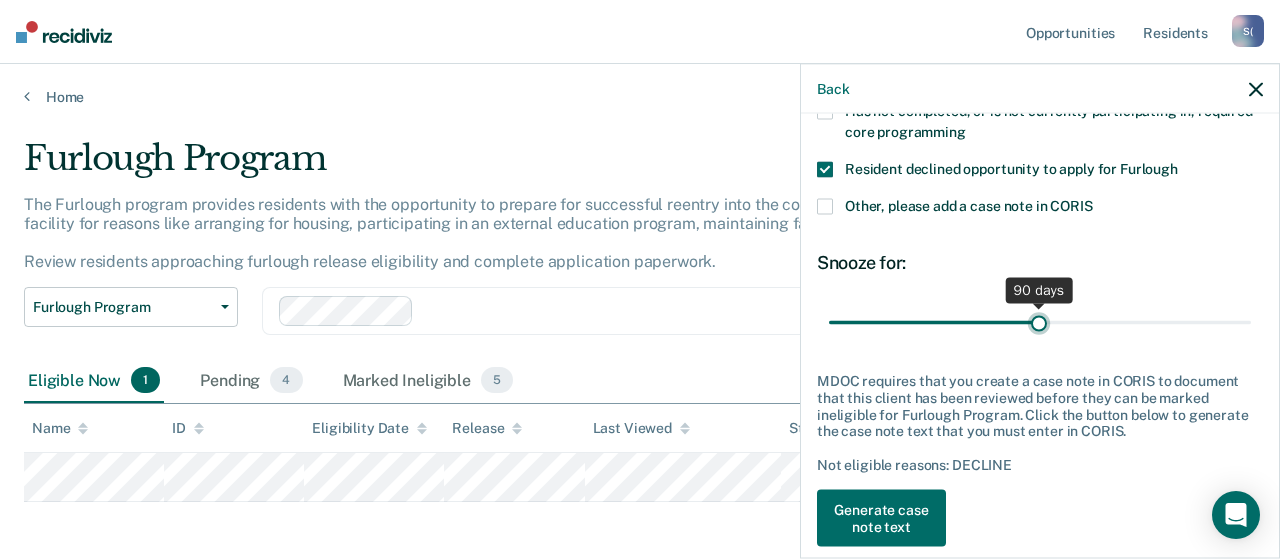 type on "90" 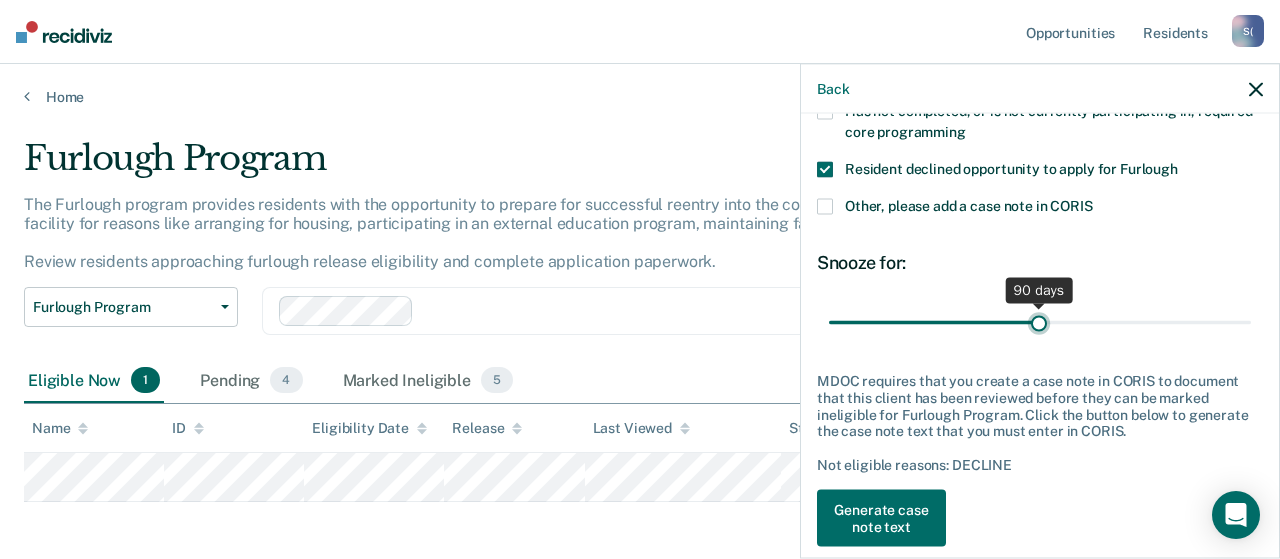 click at bounding box center [1040, 322] 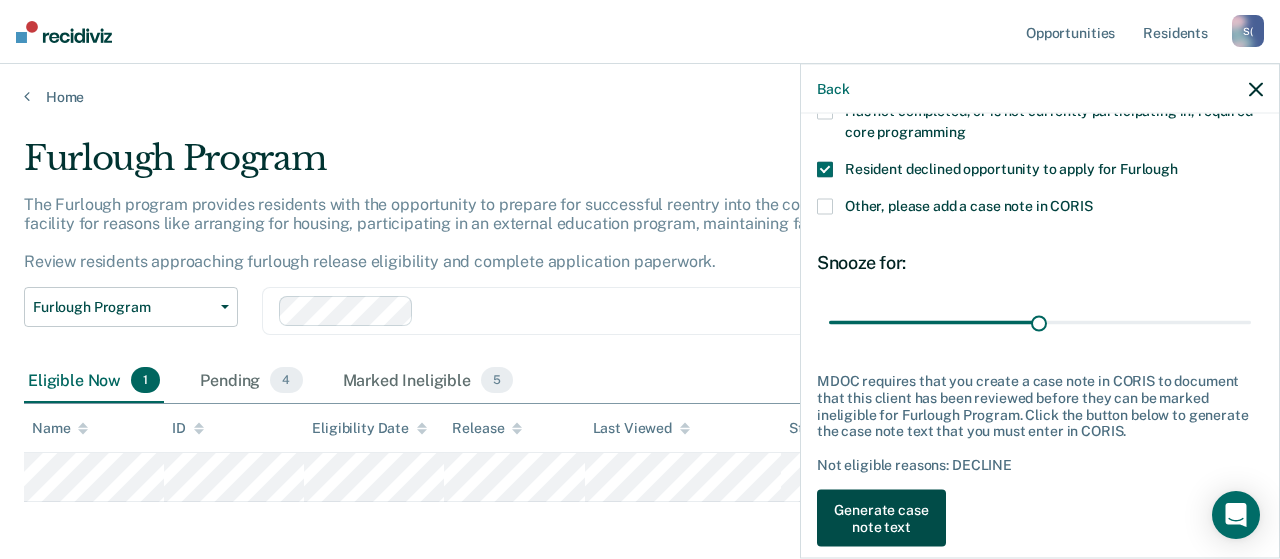 click on "Generate case note text" at bounding box center [881, 518] 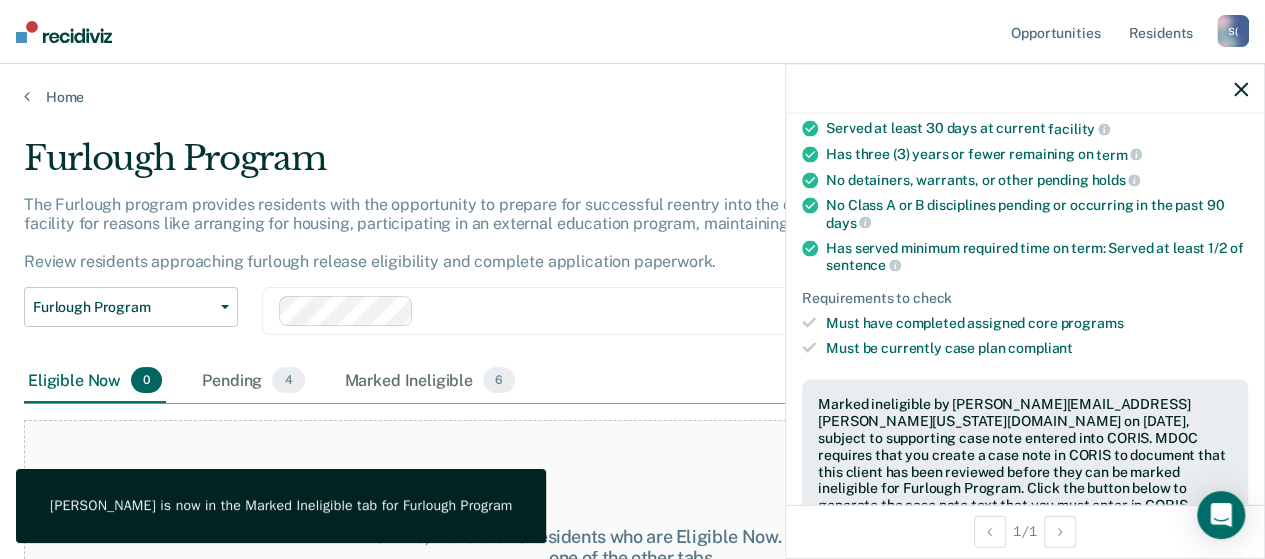 click 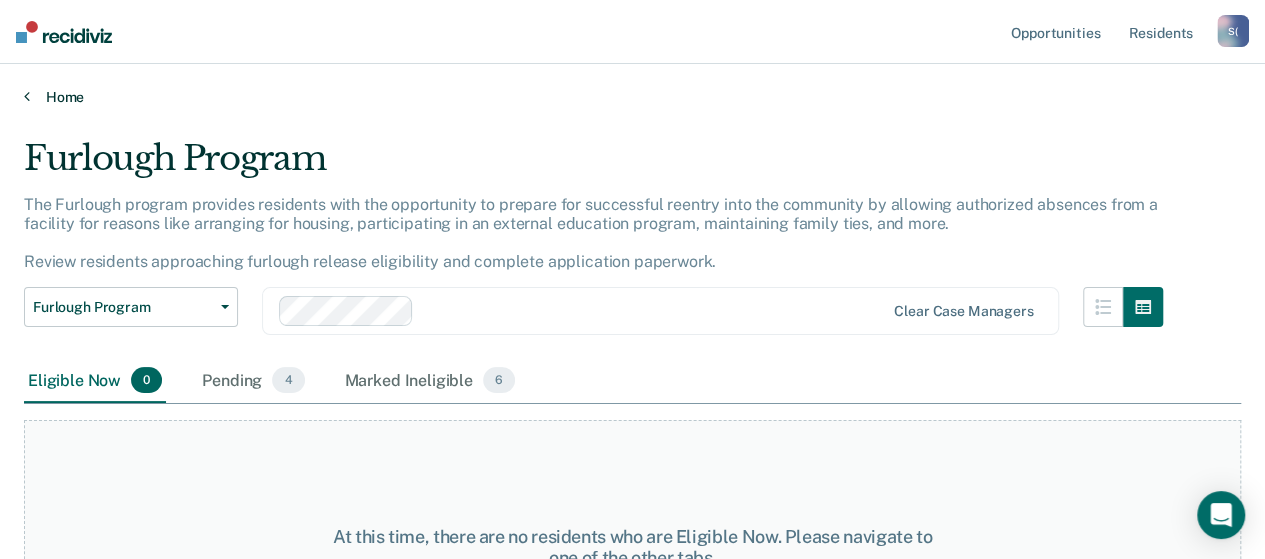 click on "Home" at bounding box center [632, 97] 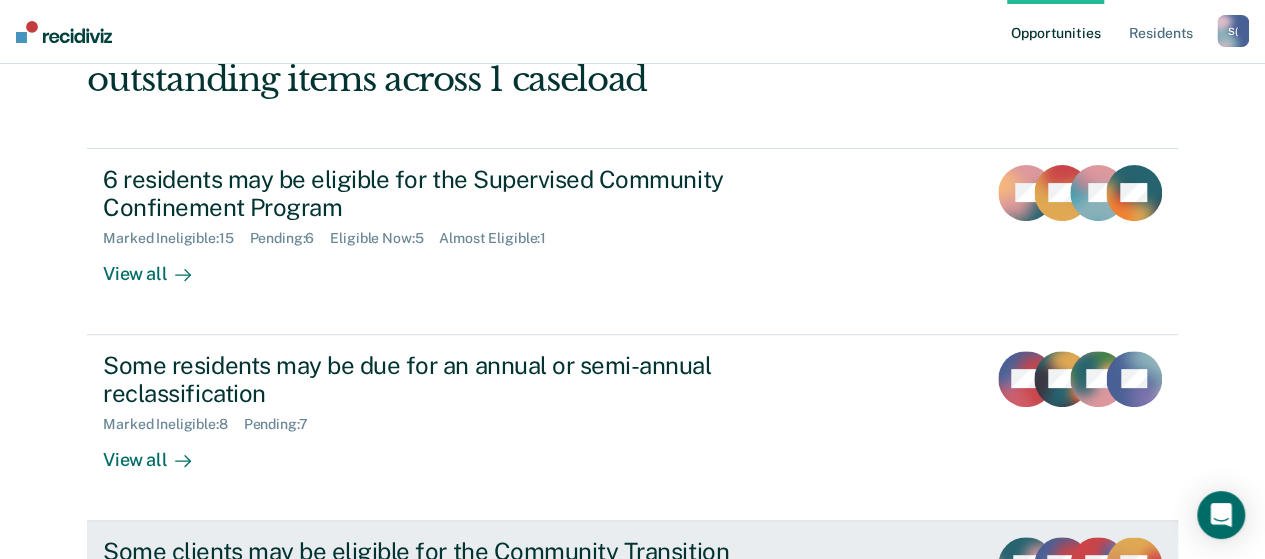 scroll, scrollTop: 0, scrollLeft: 0, axis: both 